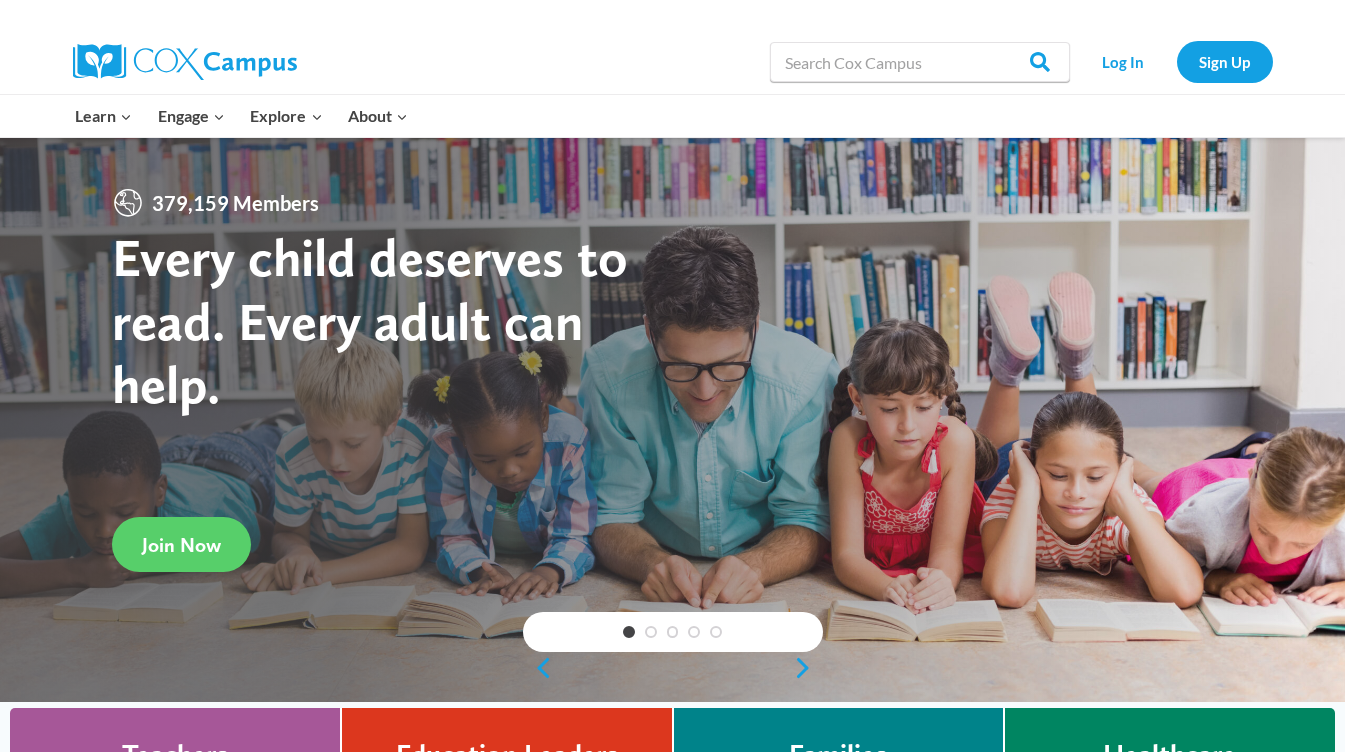 scroll, scrollTop: 0, scrollLeft: 0, axis: both 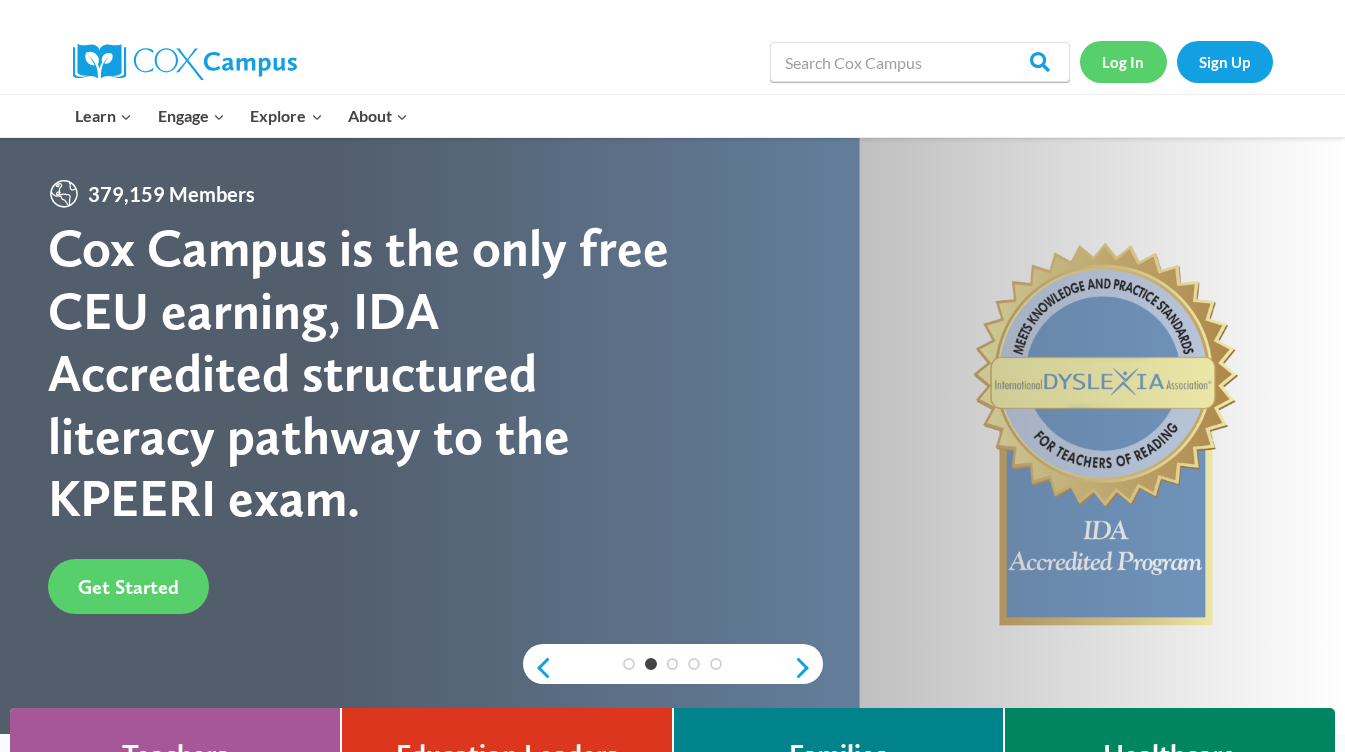 click on "Log In" at bounding box center [1123, 61] 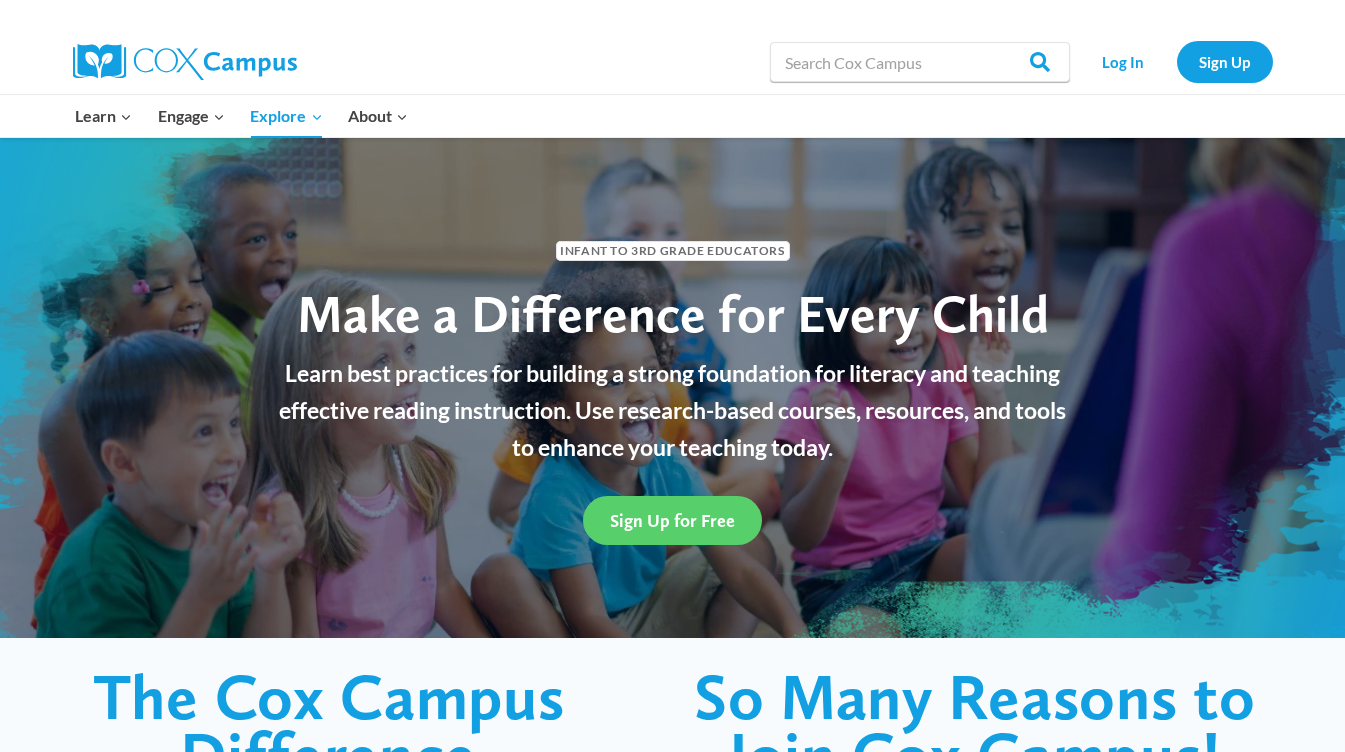 scroll, scrollTop: 0, scrollLeft: 0, axis: both 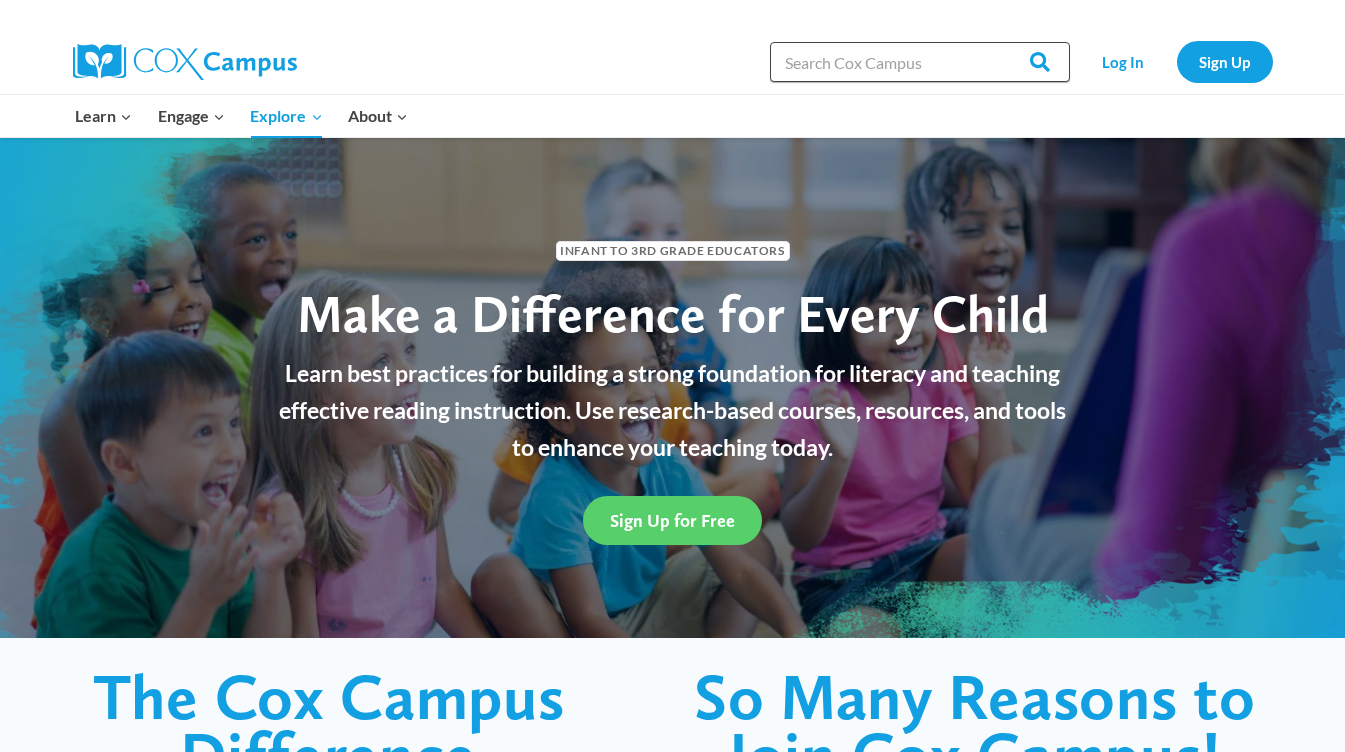 click on "Search in https://coxcampus.org/" at bounding box center [920, 62] 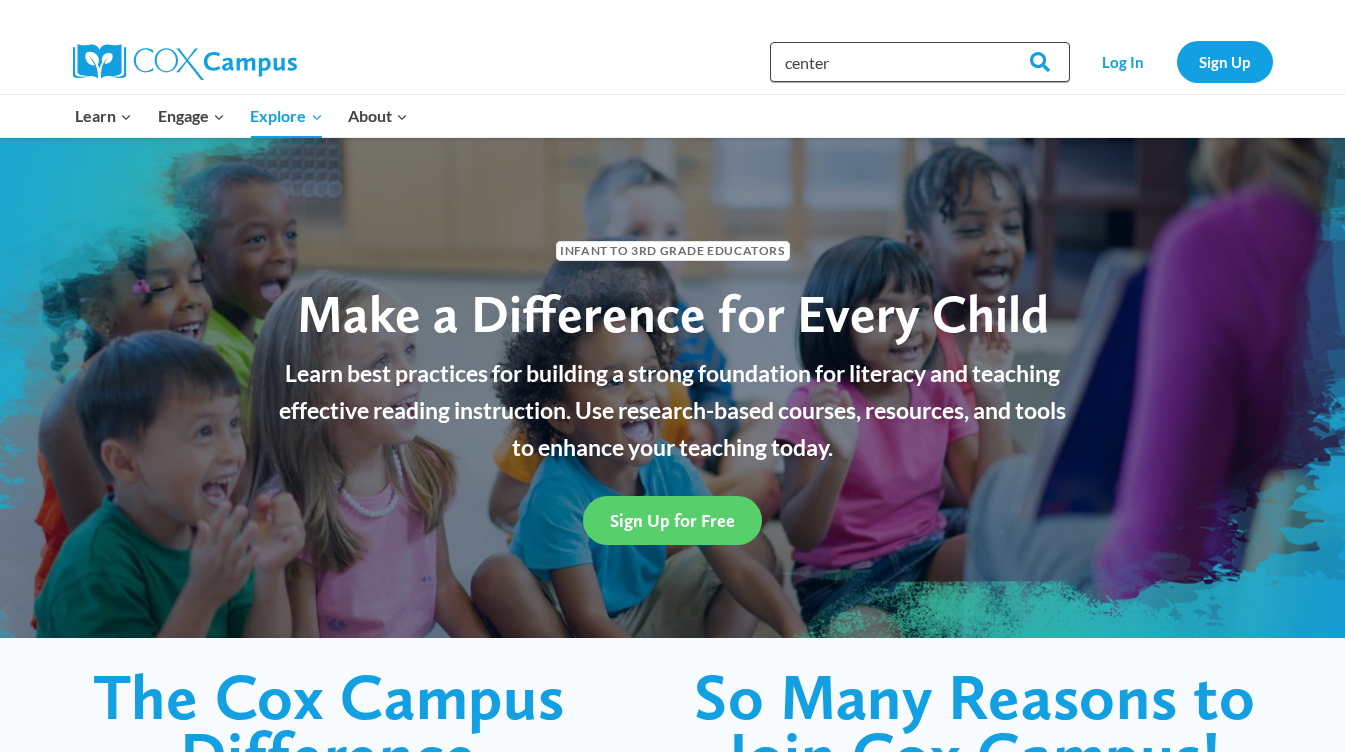 type on "center signs" 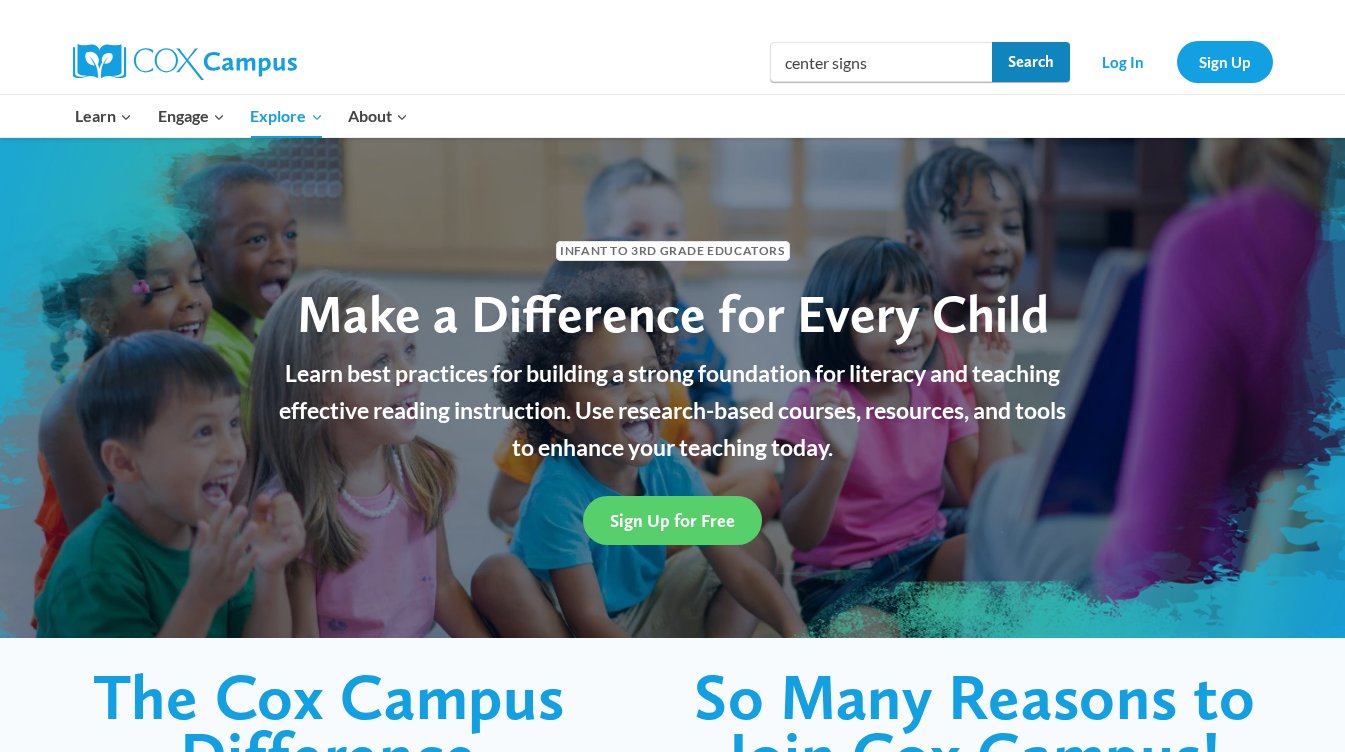 click on "Search" at bounding box center (1031, 62) 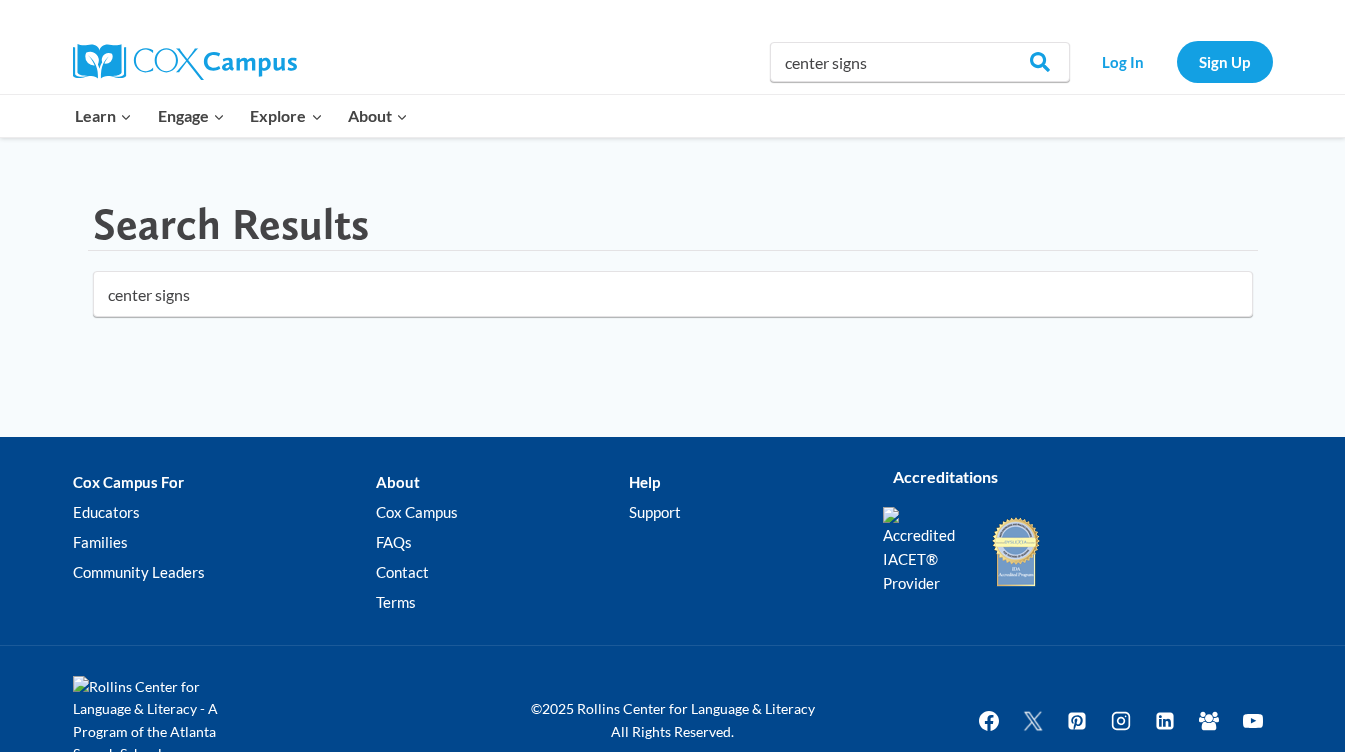 scroll, scrollTop: 0, scrollLeft: 0, axis: both 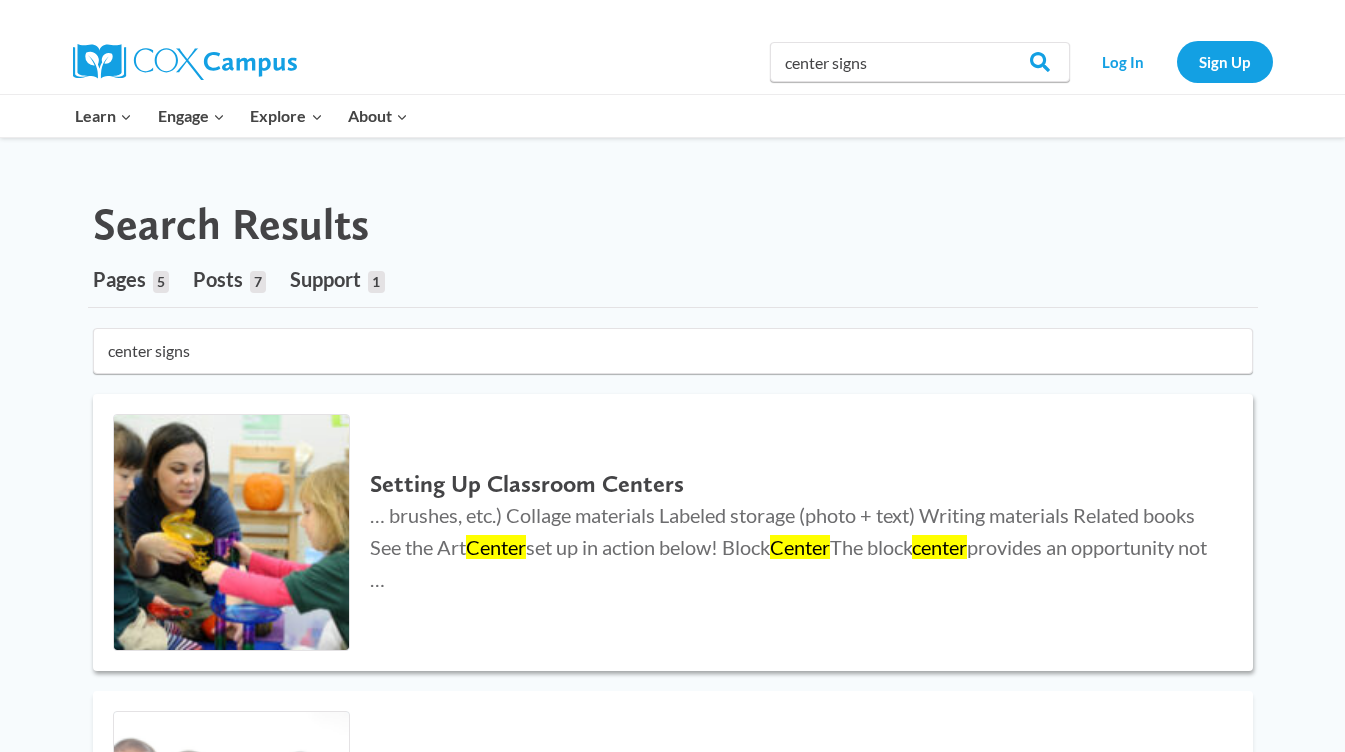click on "Setting Up Classroom Centers" at bounding box center (791, 484) 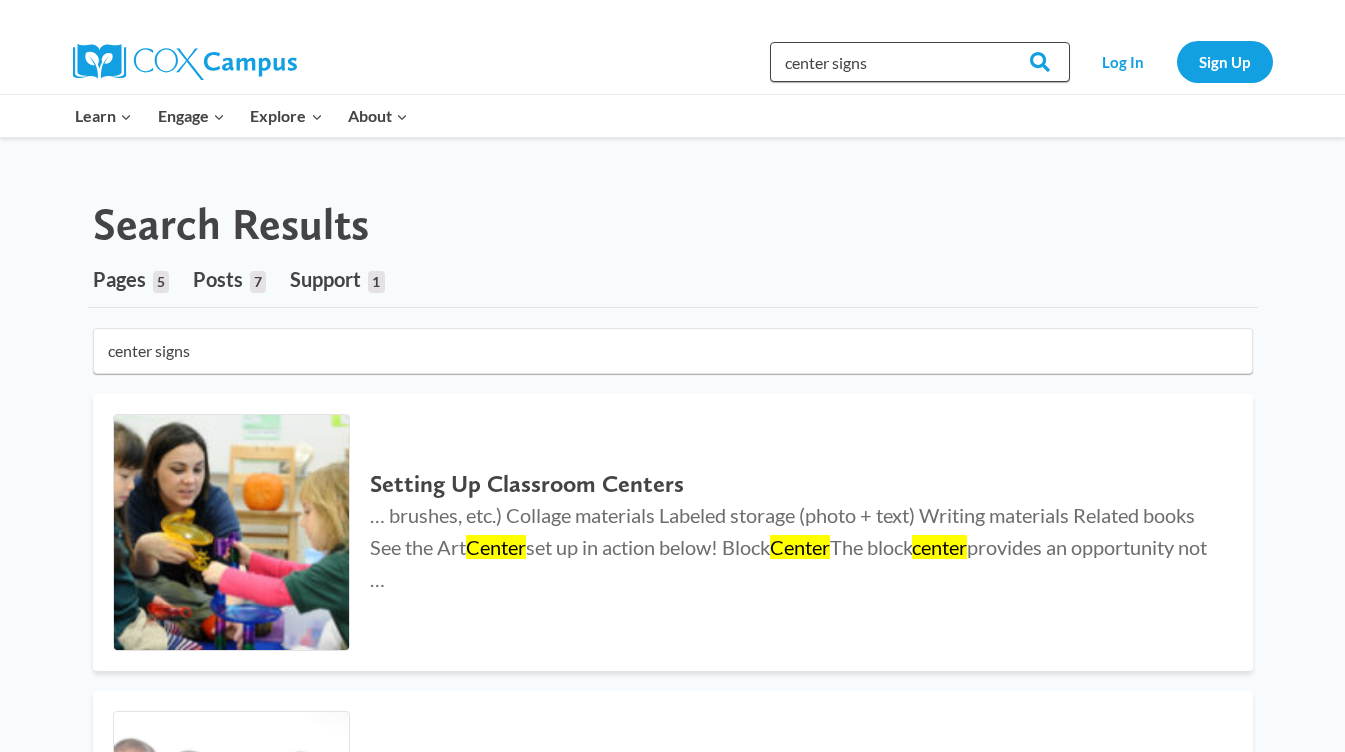click on "center signs" at bounding box center (920, 62) 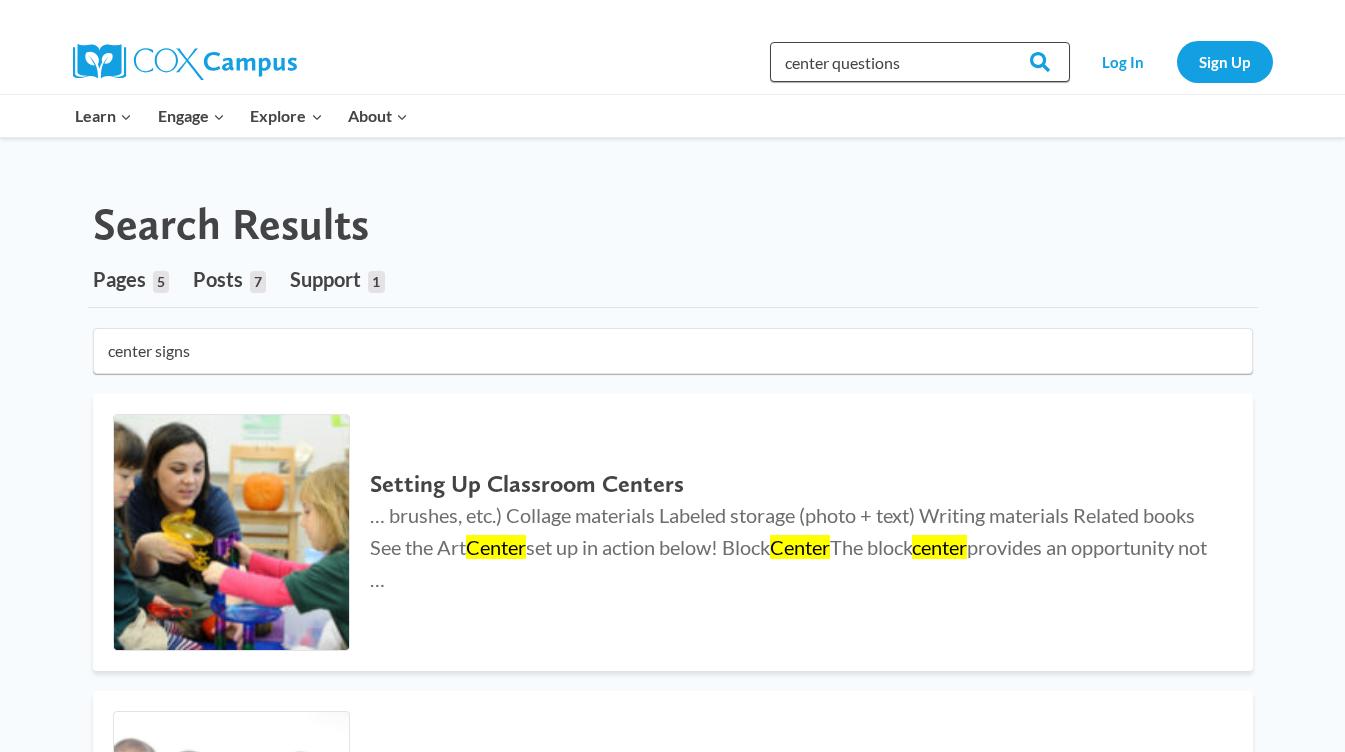 type on "center questions" 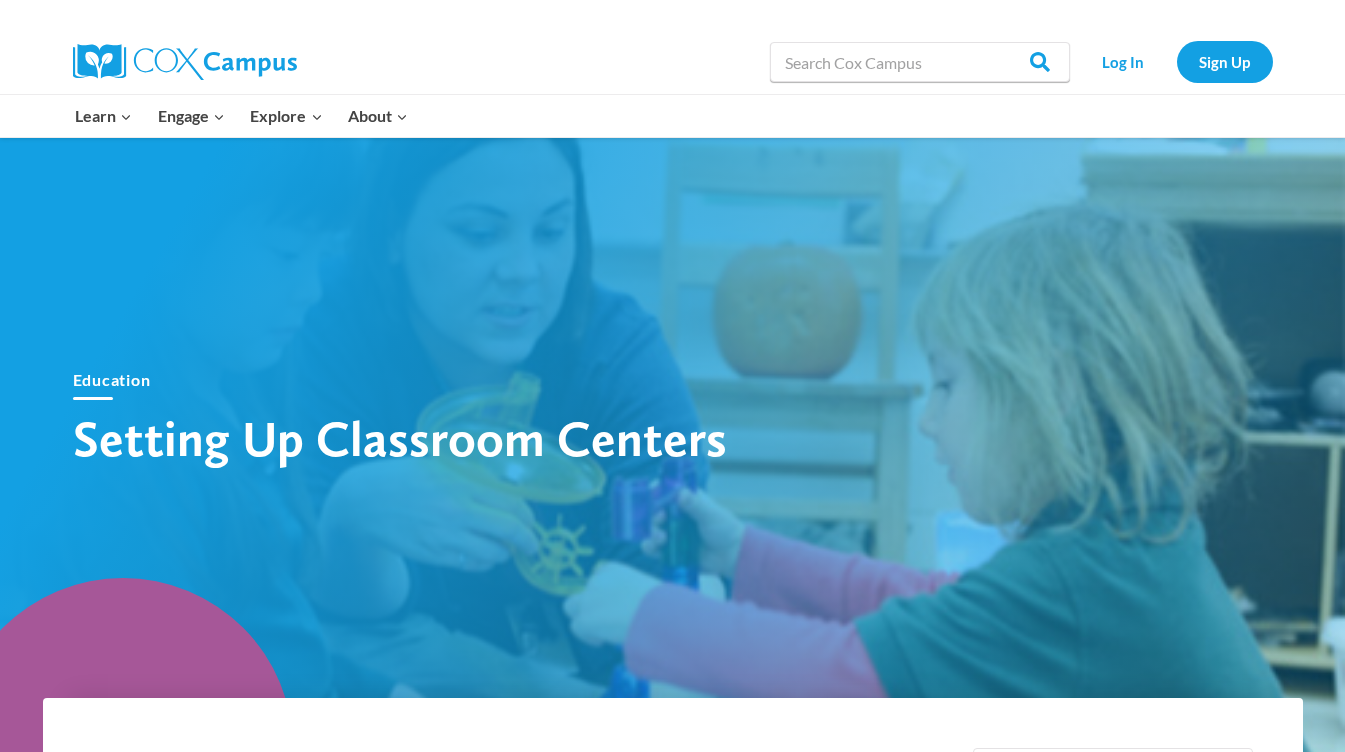 scroll, scrollTop: 0, scrollLeft: 0, axis: both 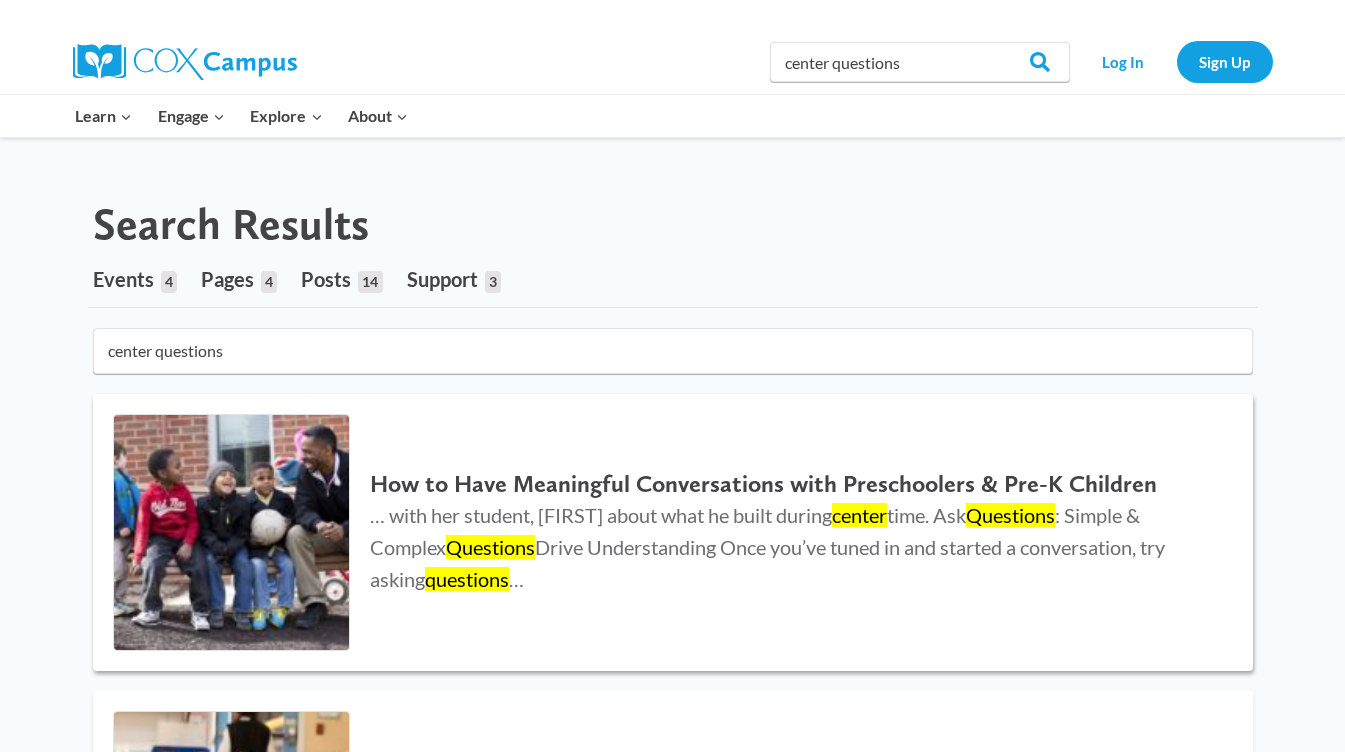 click on "… with her student, Nathan about what he built during  center  time.
Ask  Questions : Simple & Complex  Questions  Drive Understanding
Once you’ve tuned in and started a conversation, try asking  questions  …" at bounding box center (767, 547) 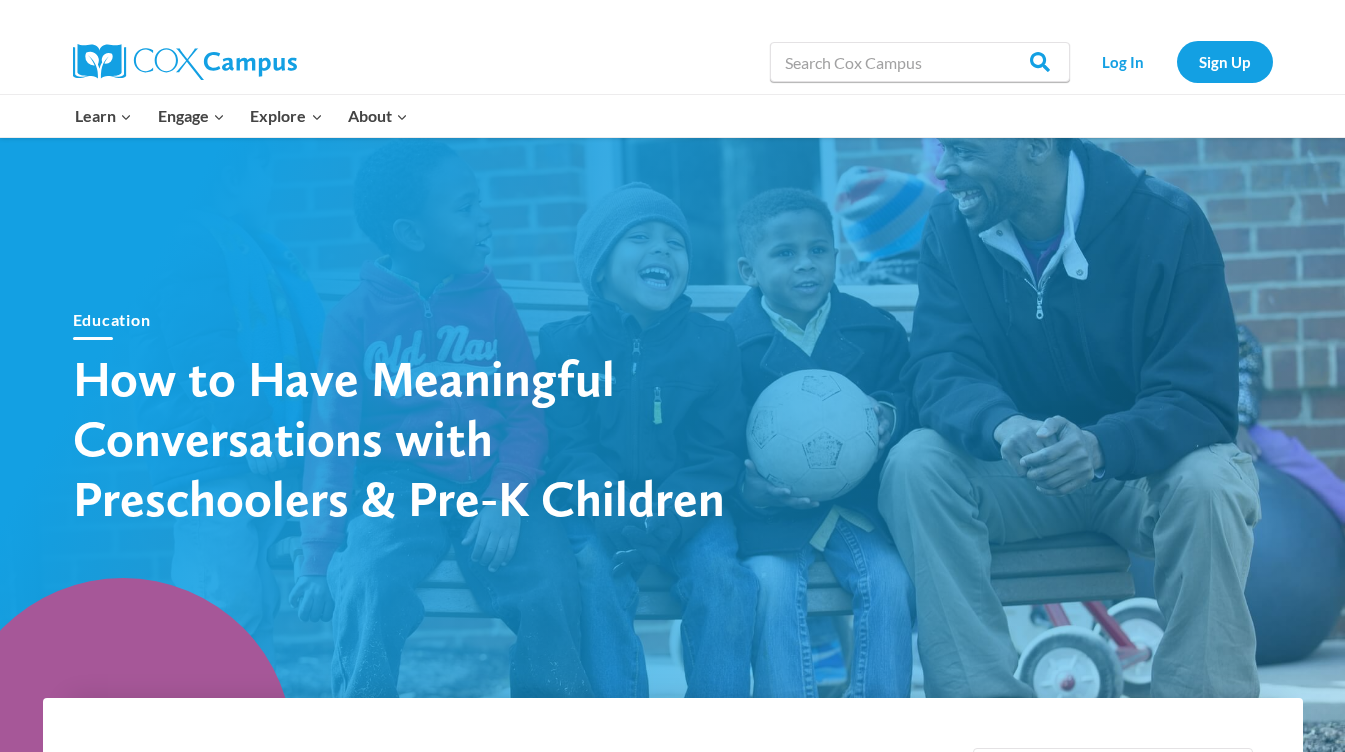 scroll, scrollTop: 0, scrollLeft: 0, axis: both 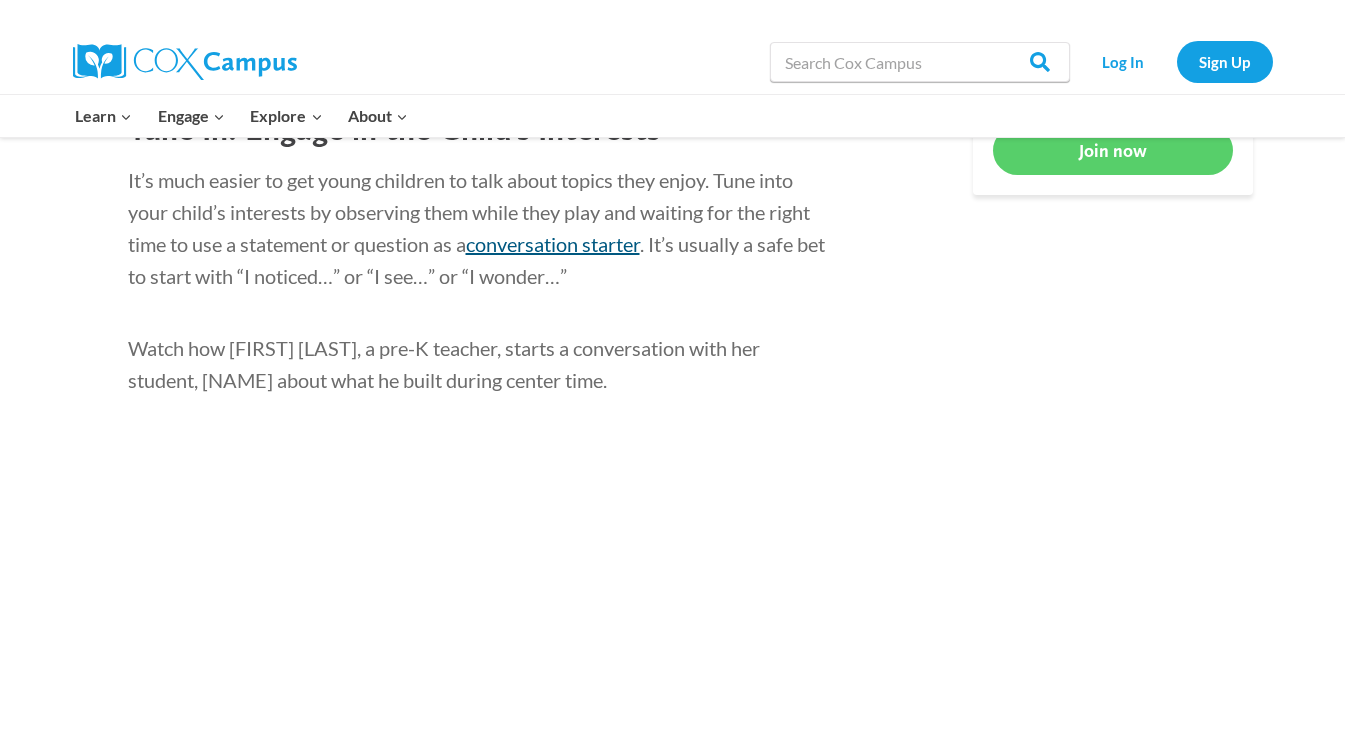 click on "conversation starter" at bounding box center (553, 244) 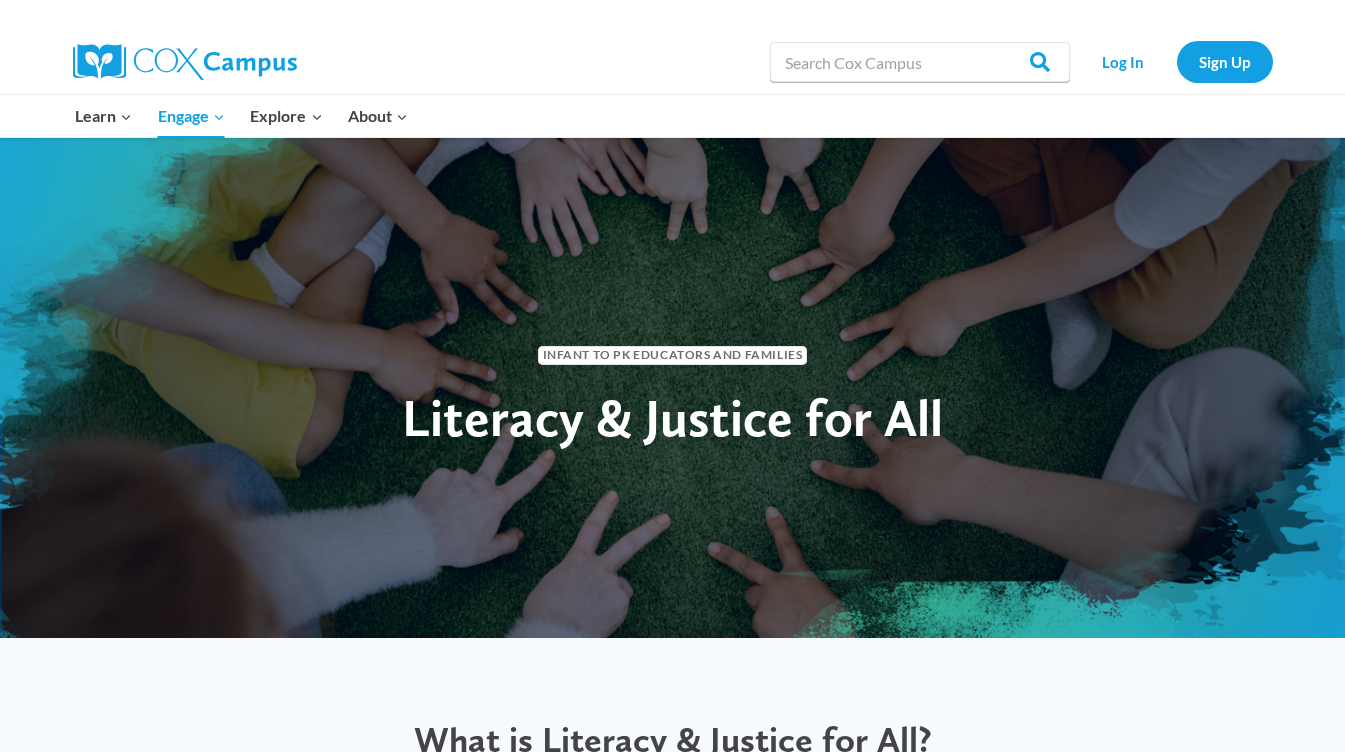 scroll, scrollTop: 0, scrollLeft: 0, axis: both 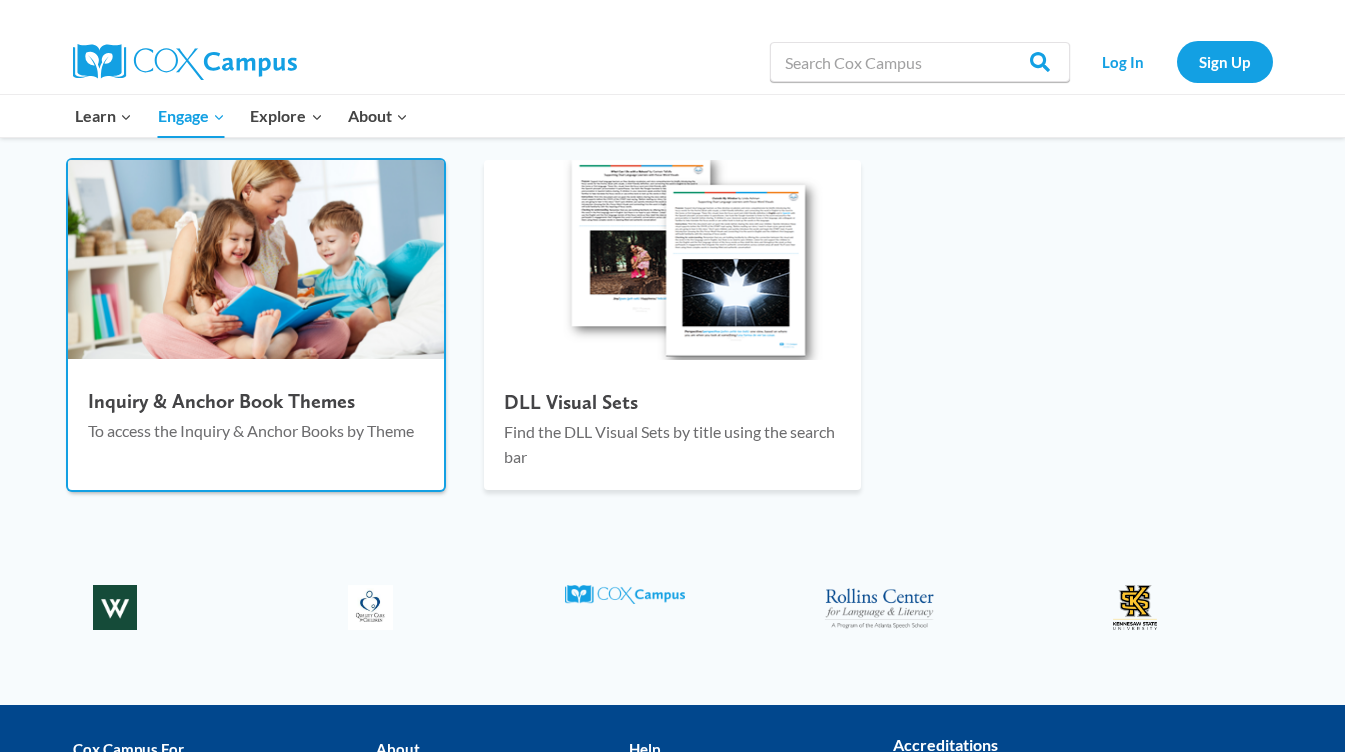 click on "Inquiry & Anchor Book Themes
To access the Inquiry & Anchor Books by Theme" at bounding box center (256, 421) 